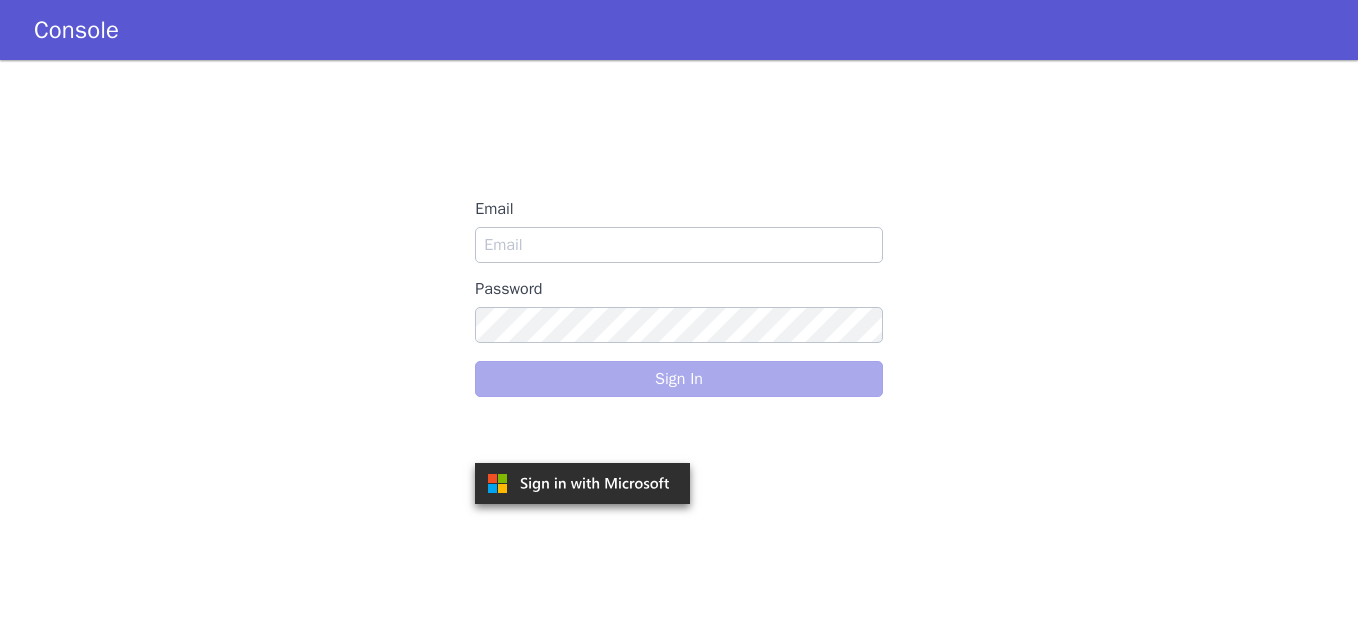 scroll, scrollTop: 0, scrollLeft: 0, axis: both 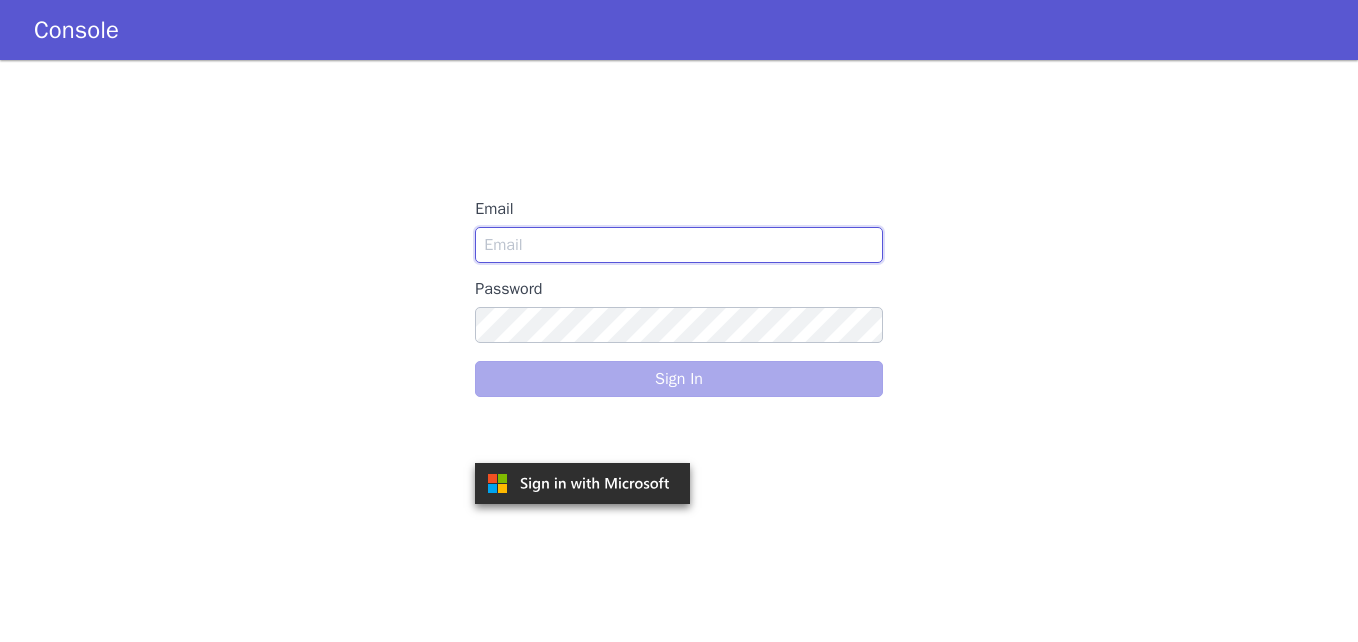 click on "Email" at bounding box center [678, 245] 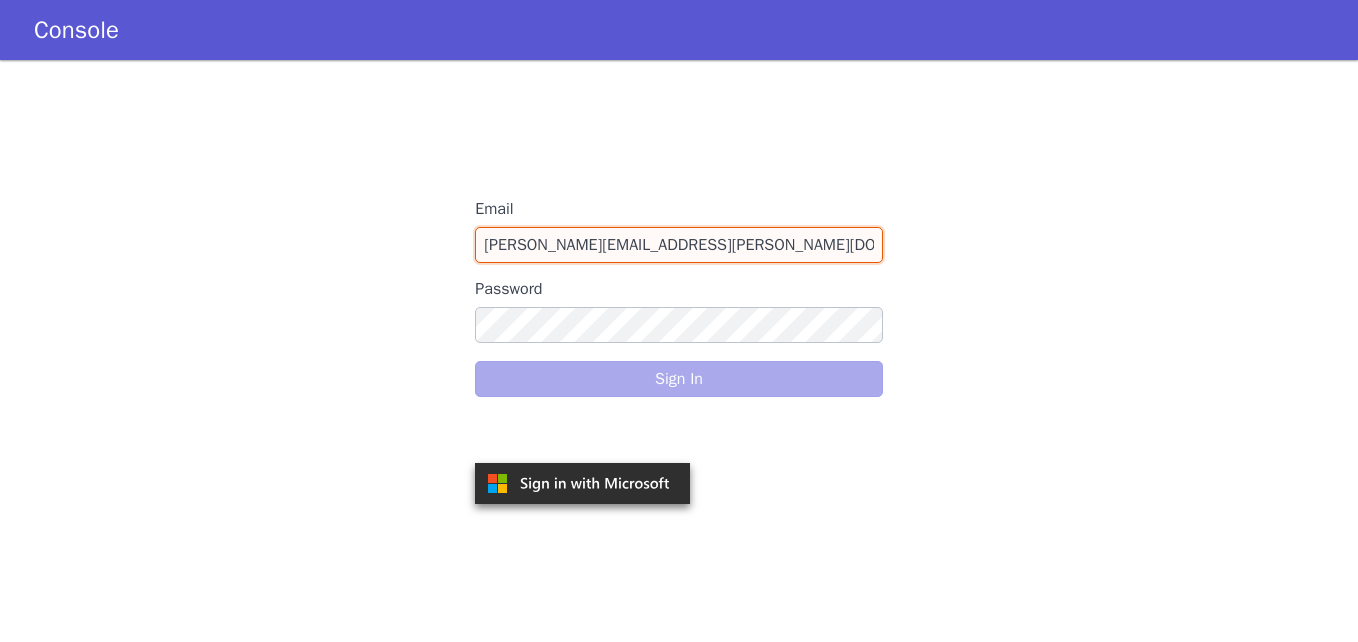 type on "snehal.gidh@idfcfirstbank.com" 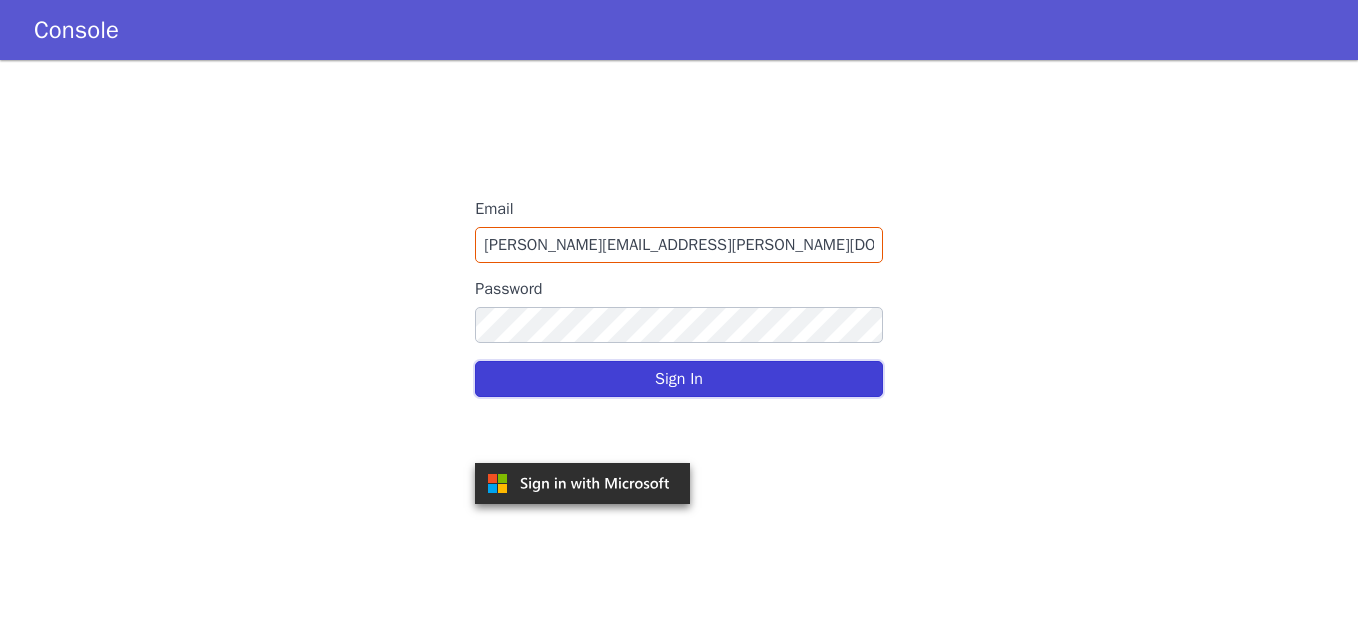 click on "Sign In" at bounding box center (678, 379) 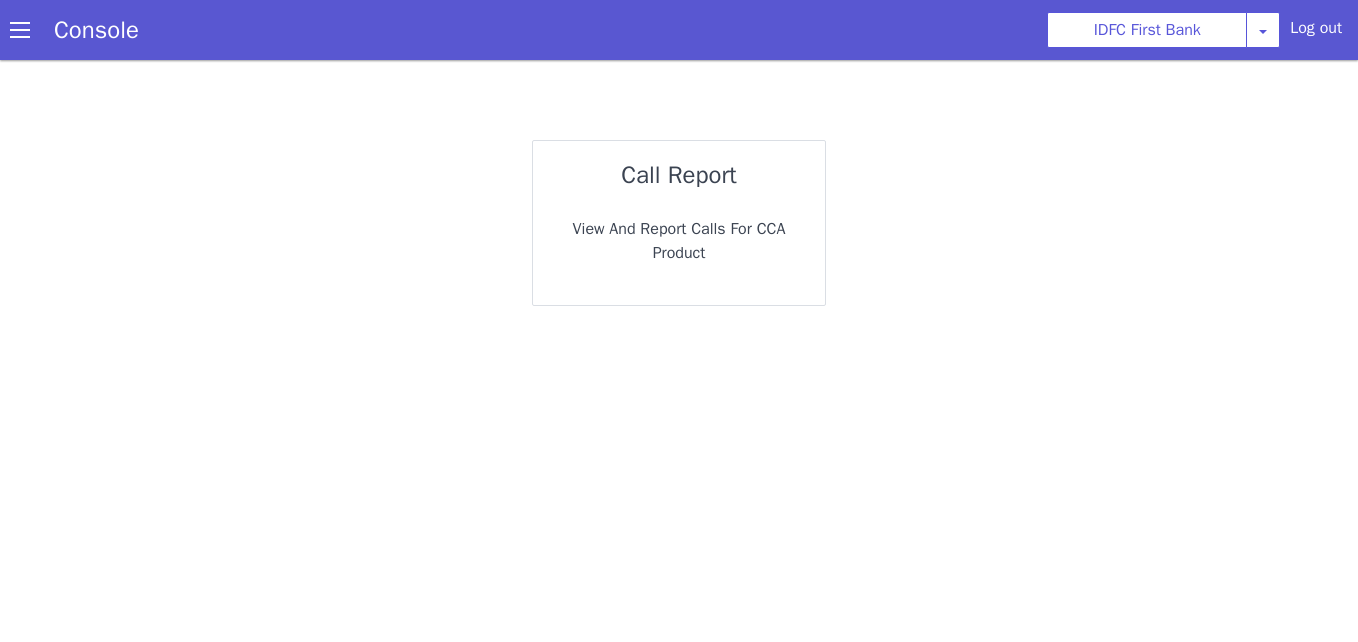click on "View and report calls for CCA Product" at bounding box center (679, 241) 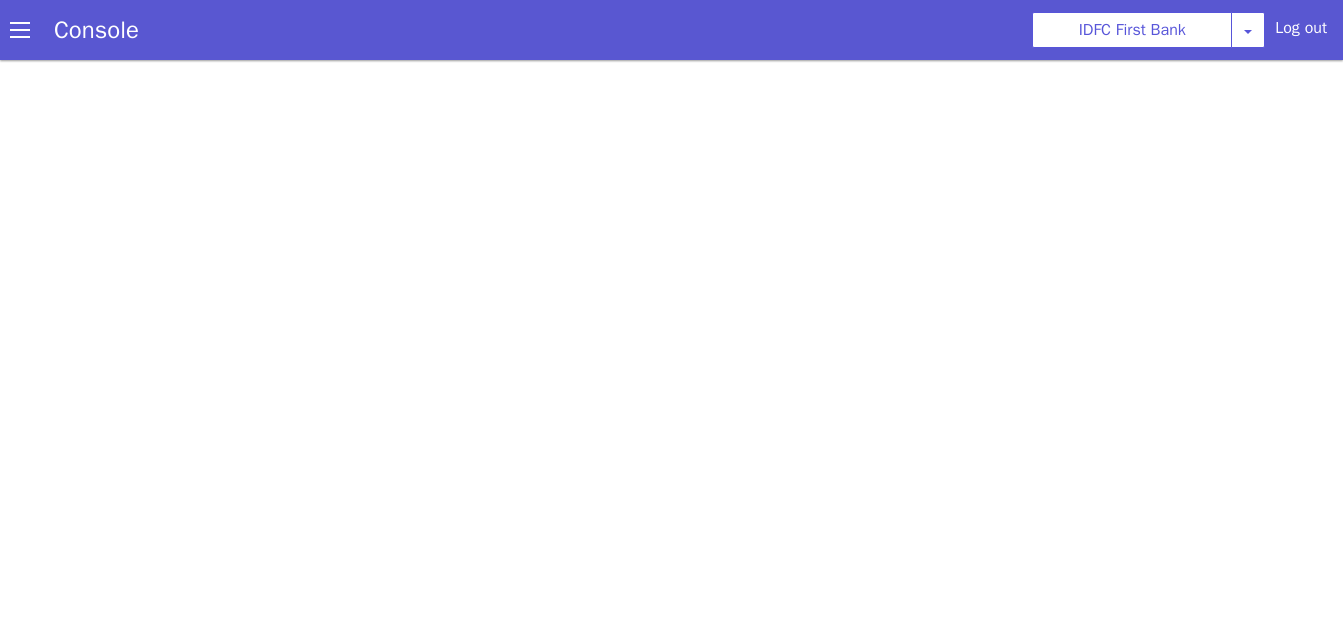 scroll, scrollTop: 0, scrollLeft: 0, axis: both 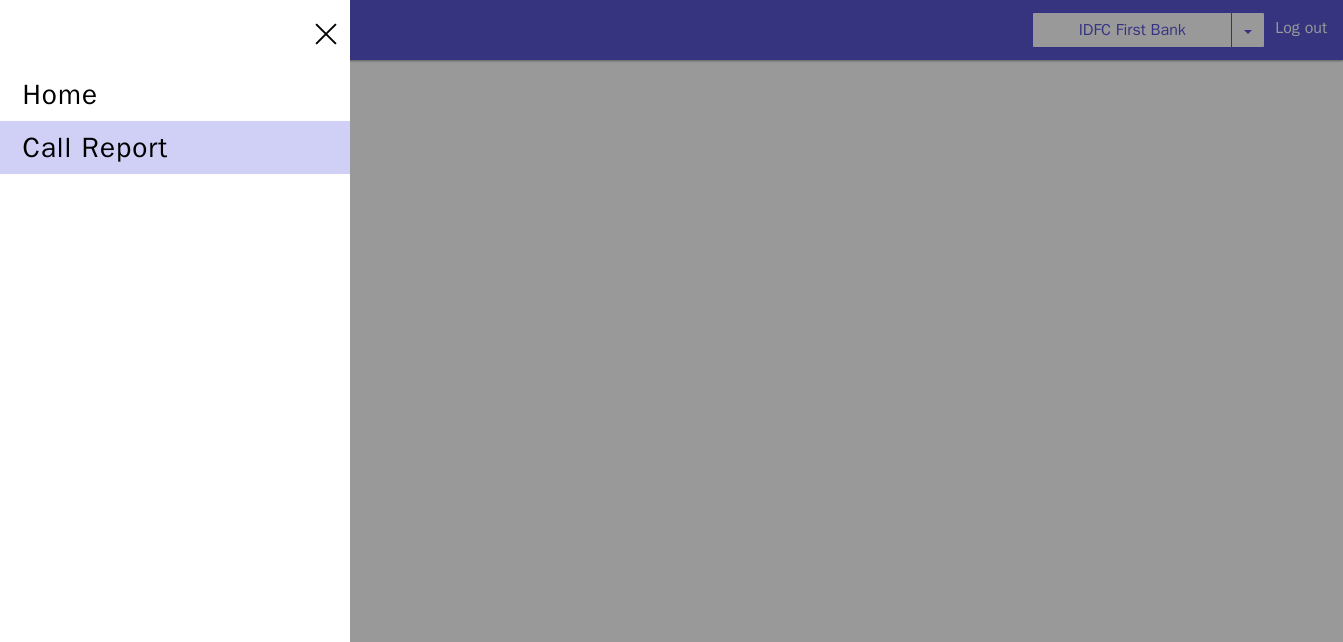 click on "call report" at bounding box center [314, -65] 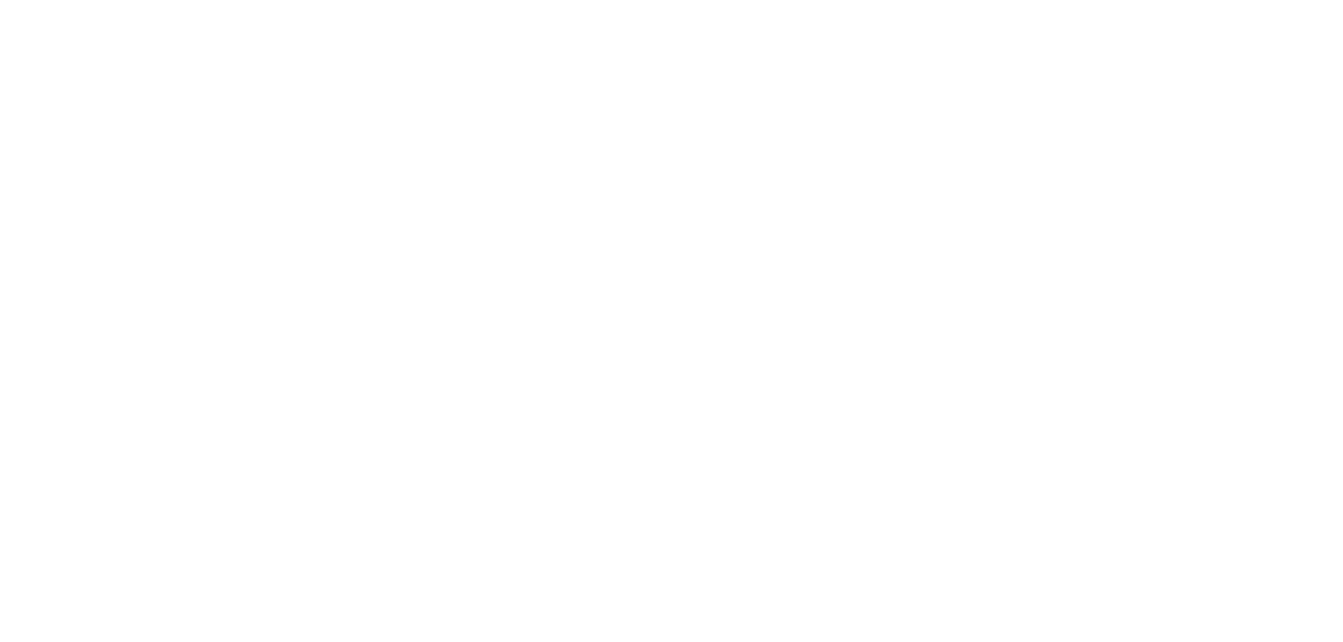 scroll, scrollTop: 0, scrollLeft: 0, axis: both 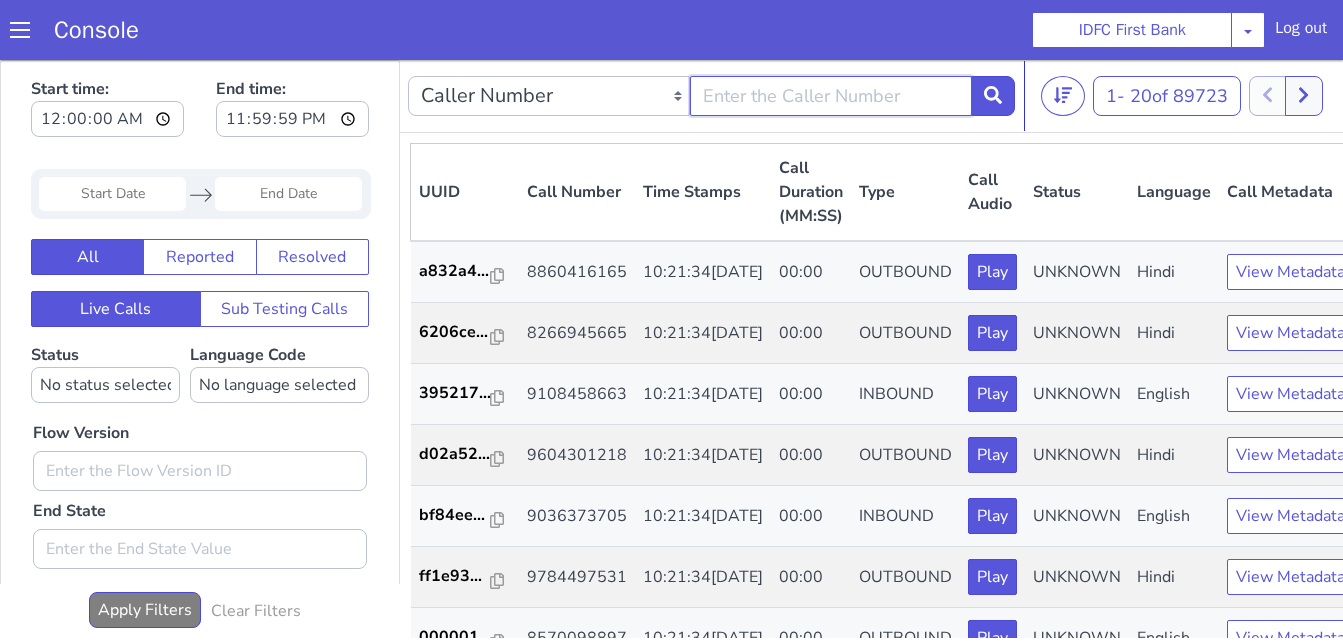 click at bounding box center (831, 96) 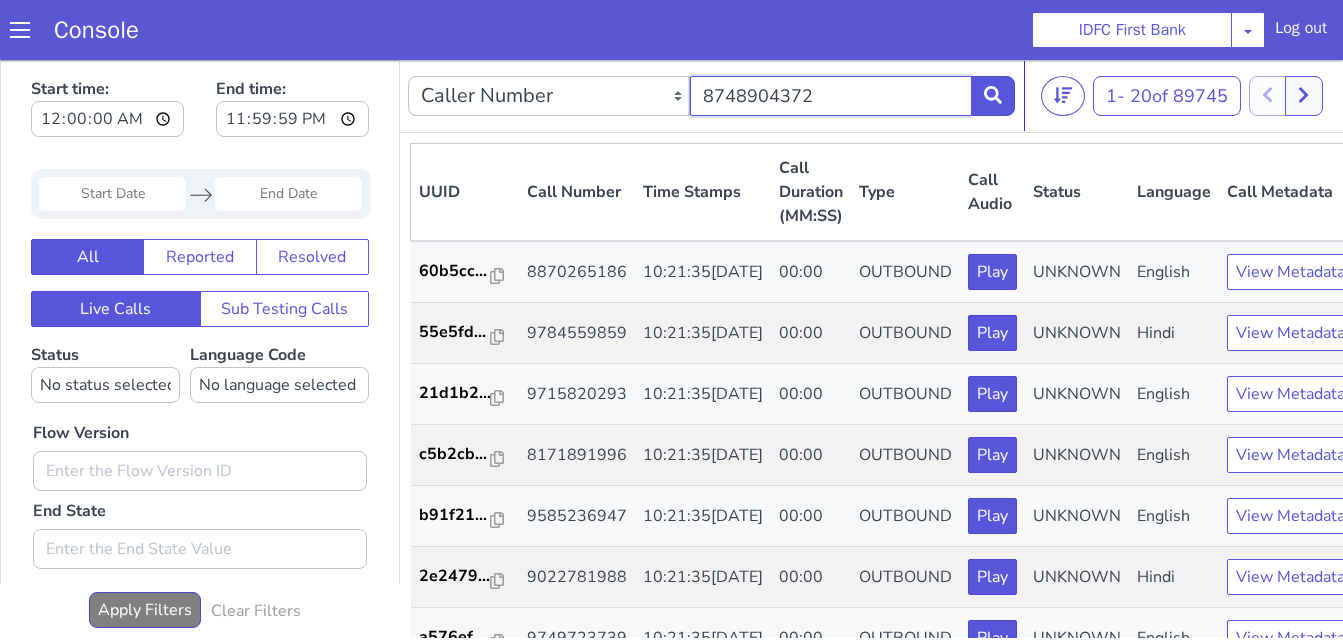 type on "8748904372" 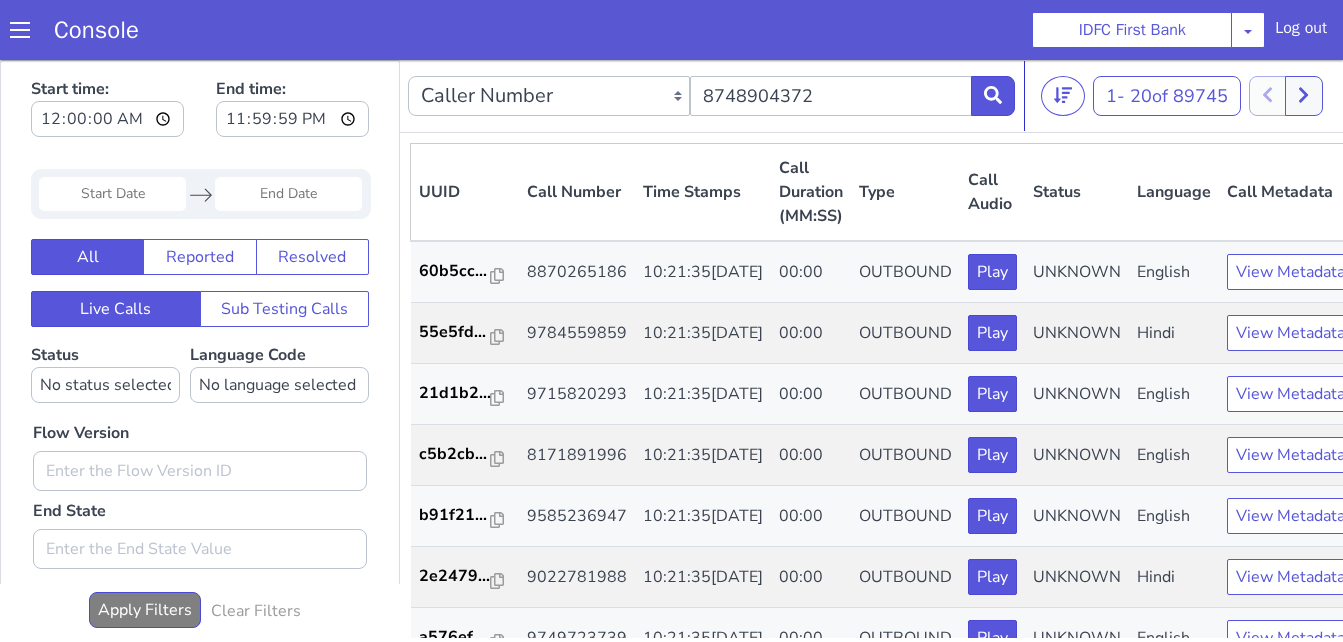click at bounding box center (112, 194) 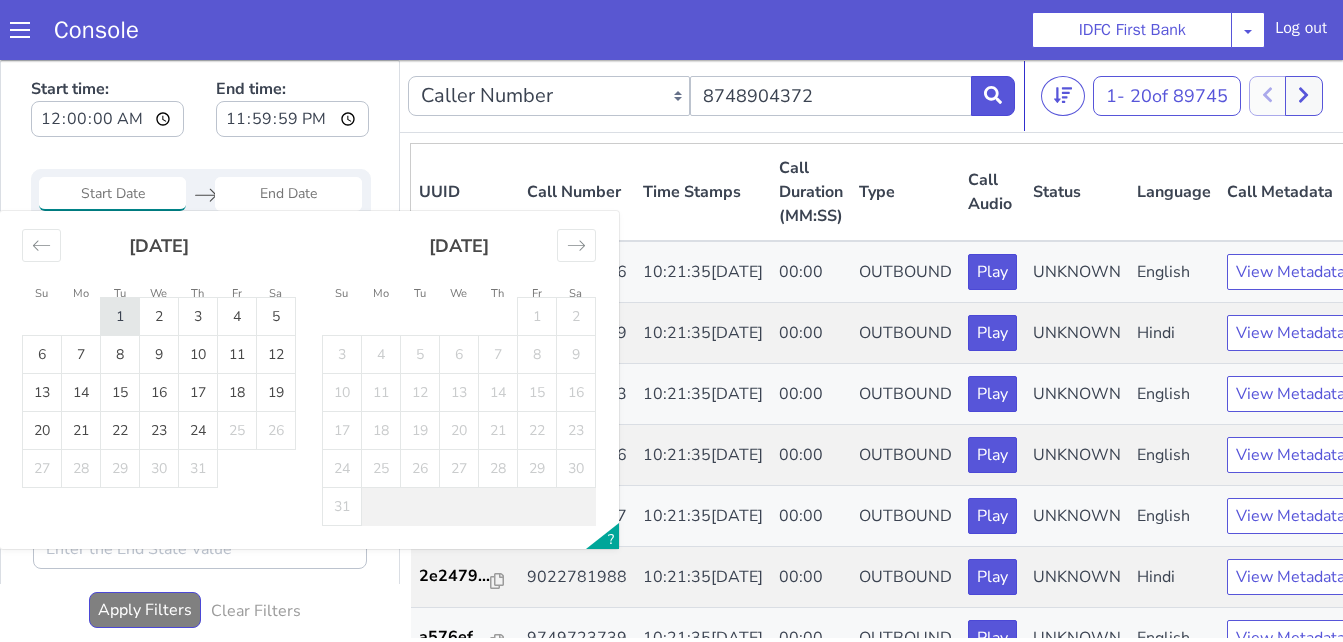 drag, startPoint x: 115, startPoint y: 312, endPoint x: 167, endPoint y: 394, distance: 97.097885 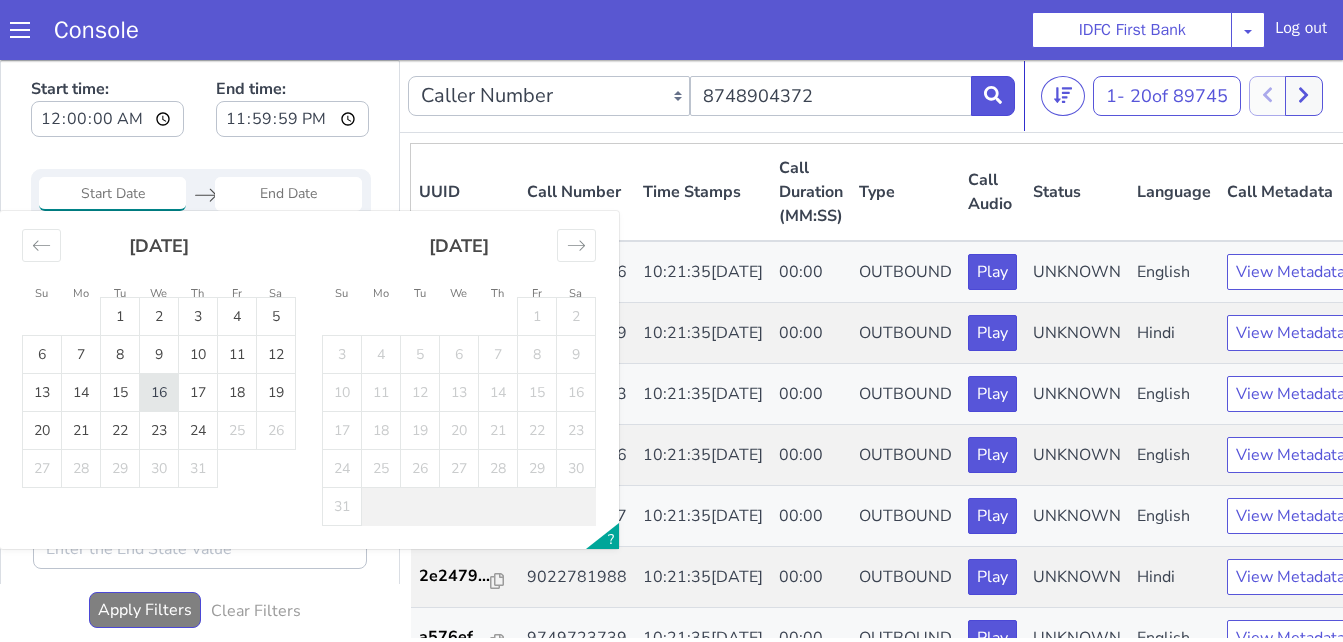click on "1" at bounding box center [120, 317] 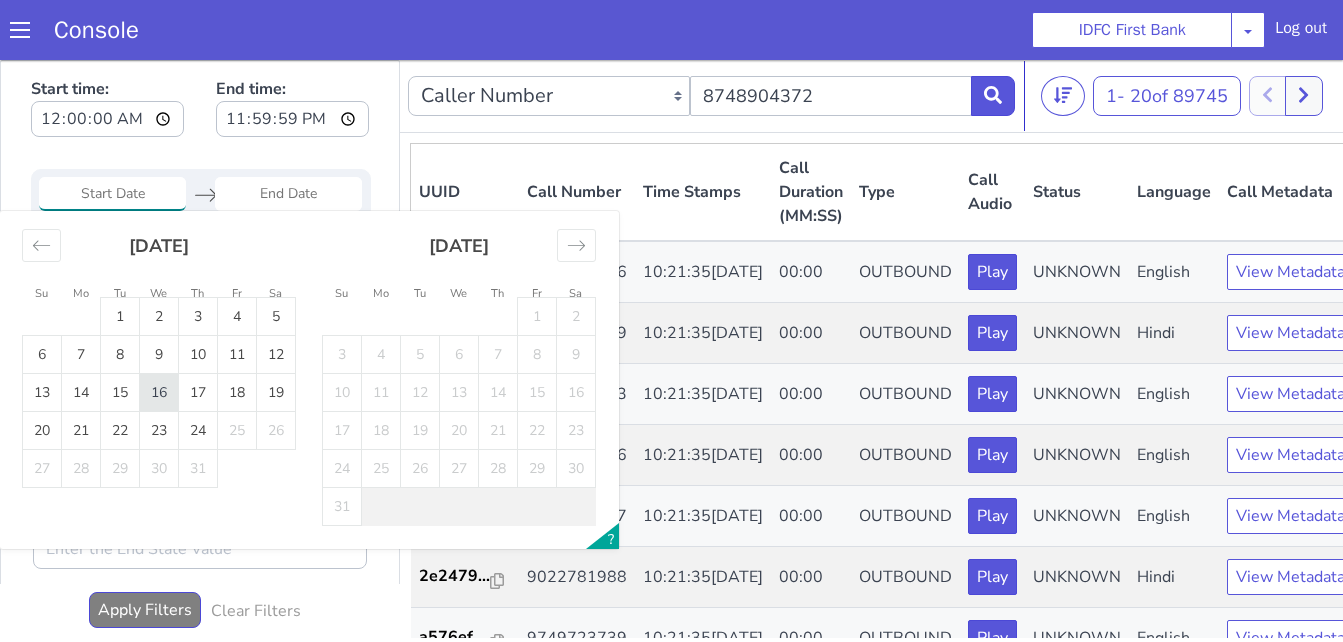 type on "01 Jul 2025" 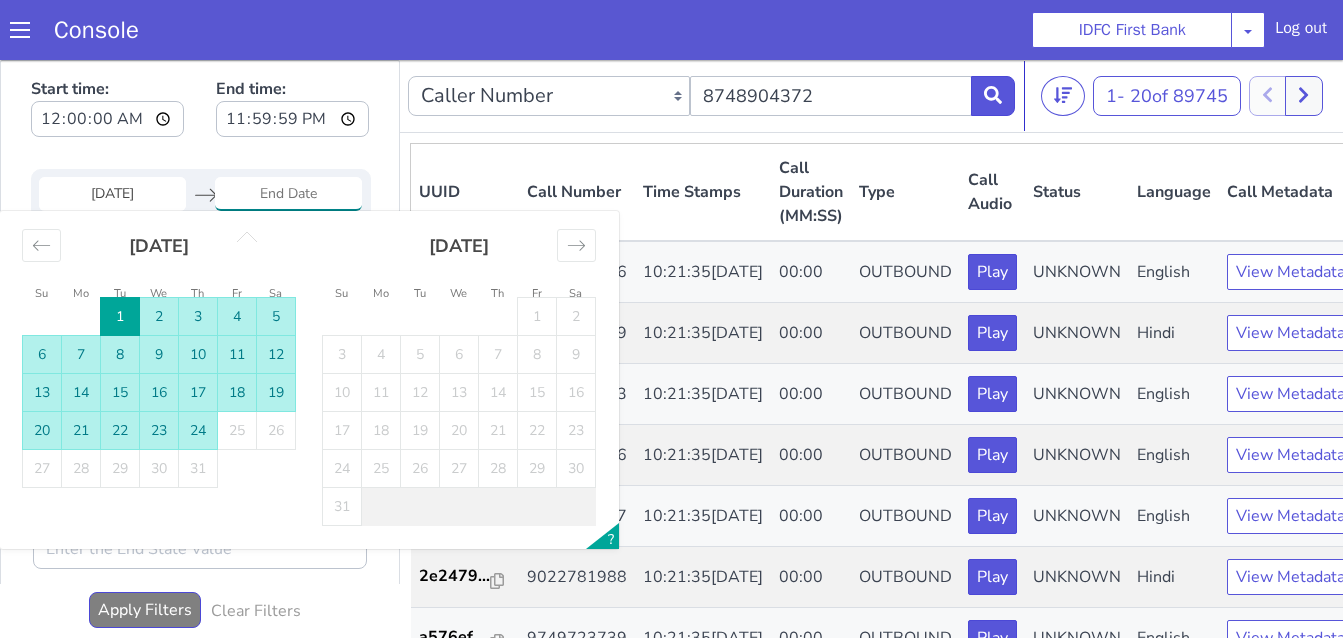 click on "24" at bounding box center [198, 431] 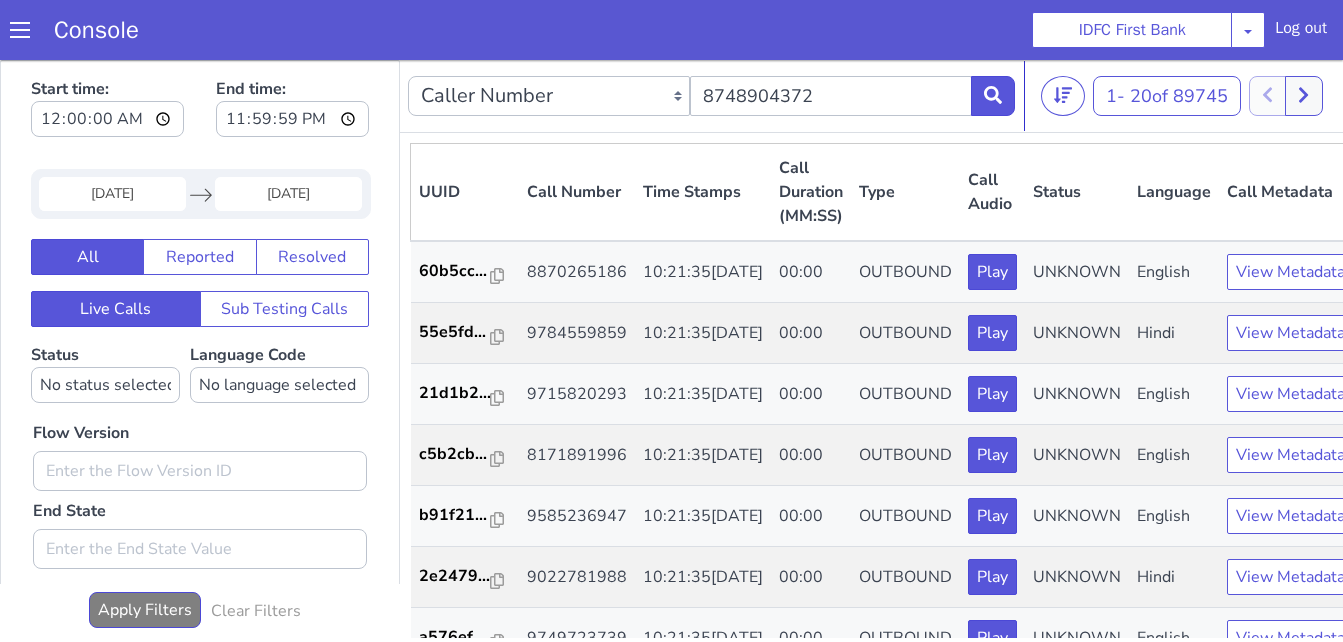 type on "24 Jul 2025" 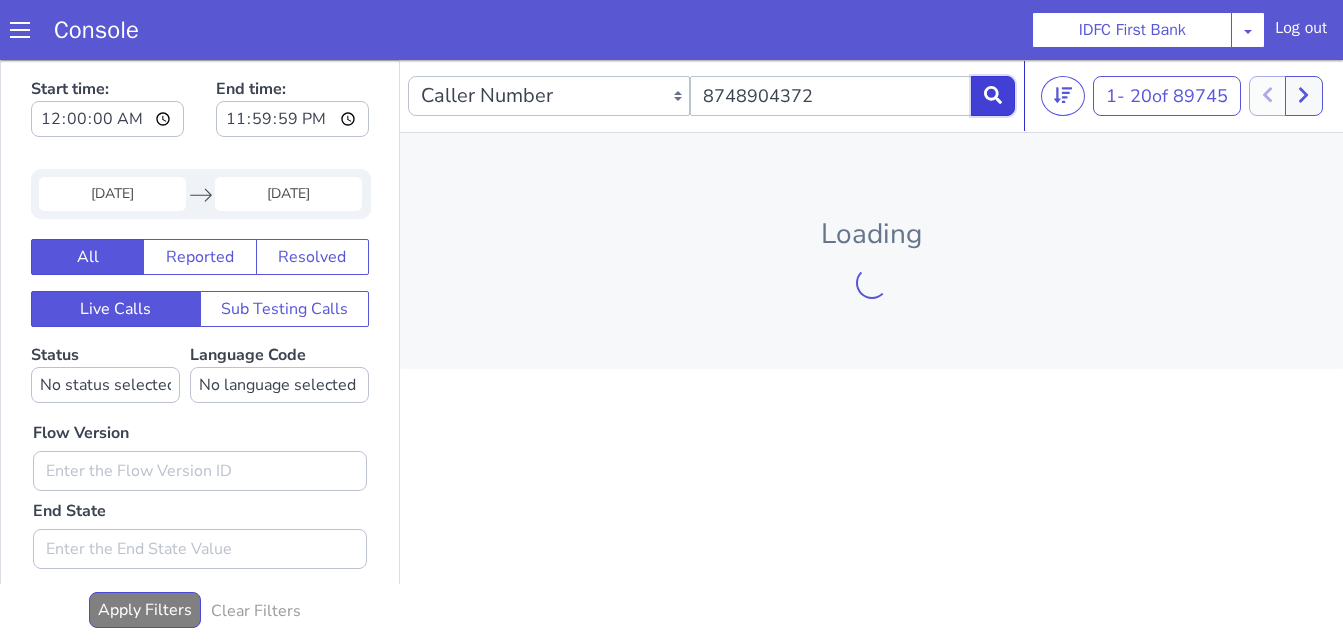 click 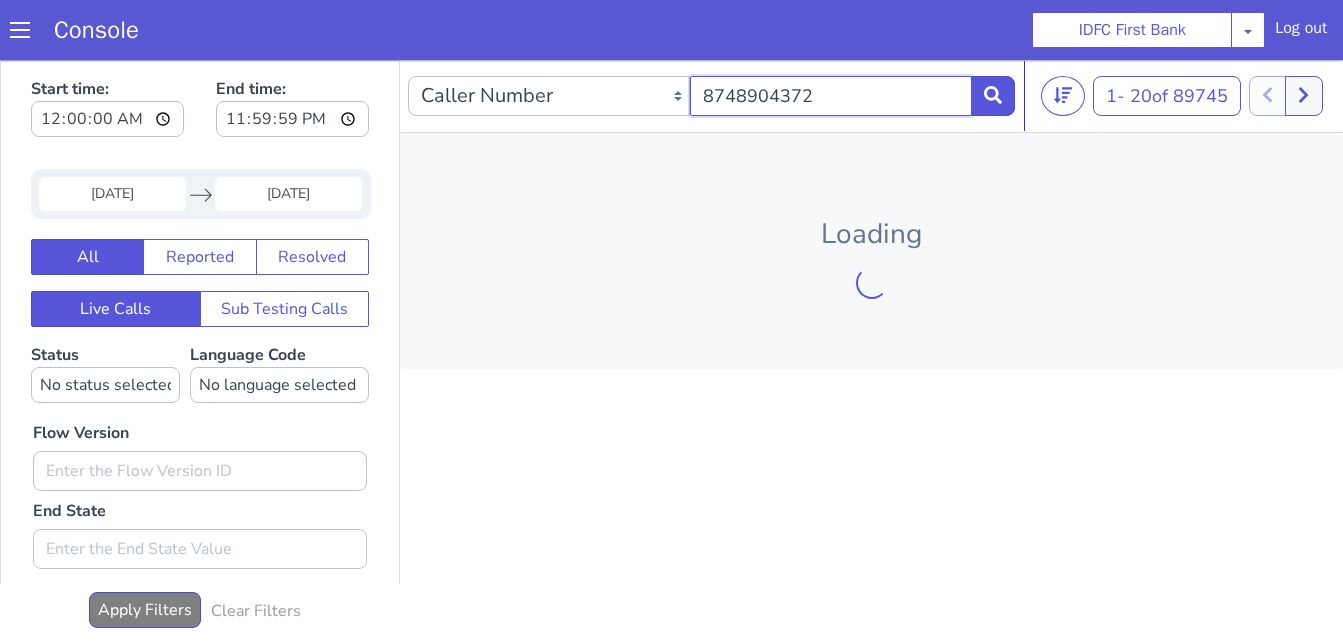 drag, startPoint x: 836, startPoint y: 105, endPoint x: 671, endPoint y: 107, distance: 165.01212 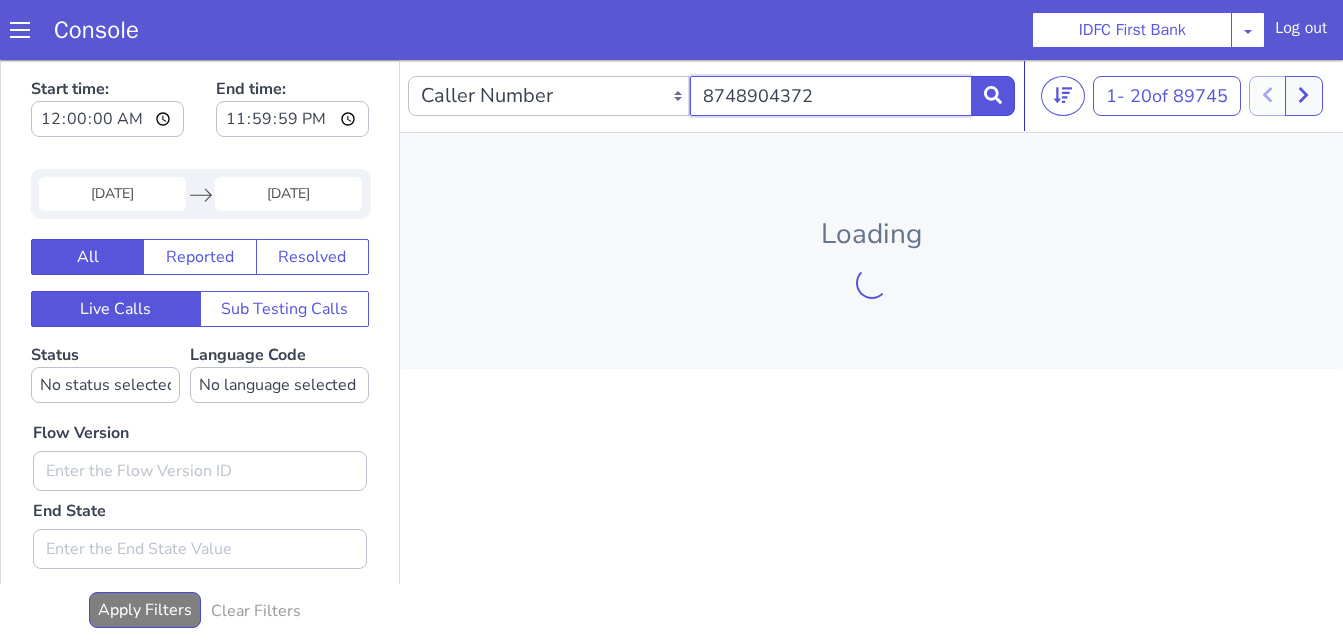 click on "Caller Number Call UUID Custom Parameter 8748904372" at bounding box center (711, 96) 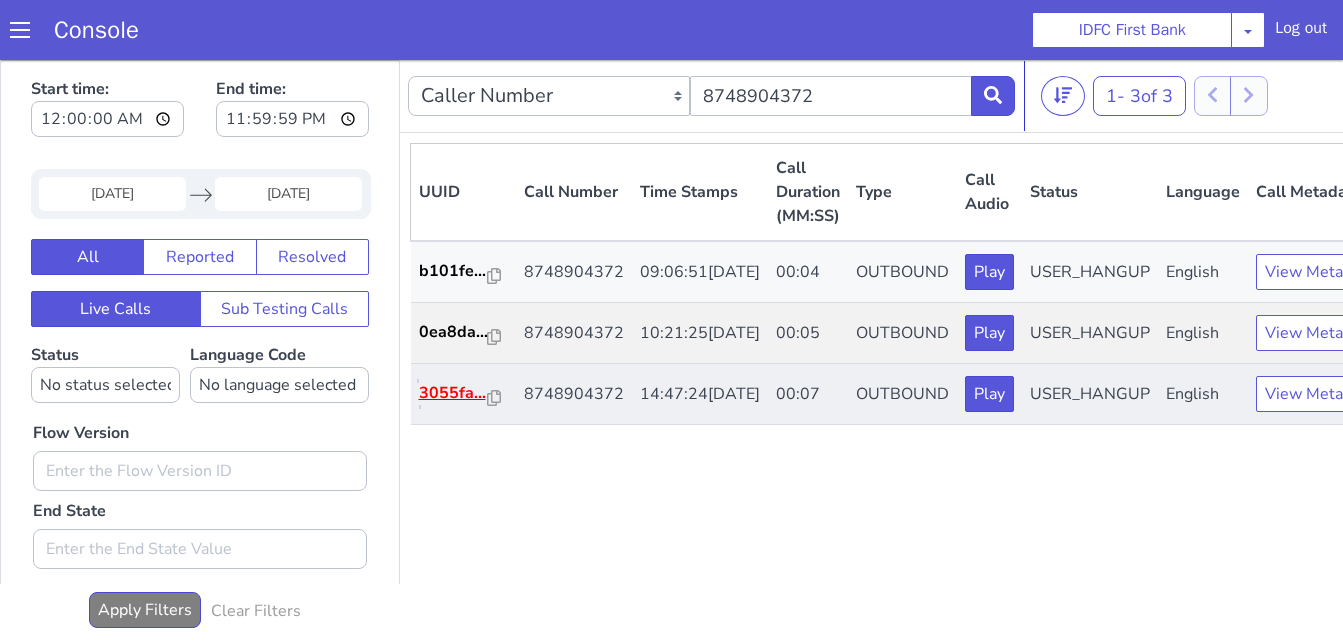 click on "3055fa..." at bounding box center (453, 393) 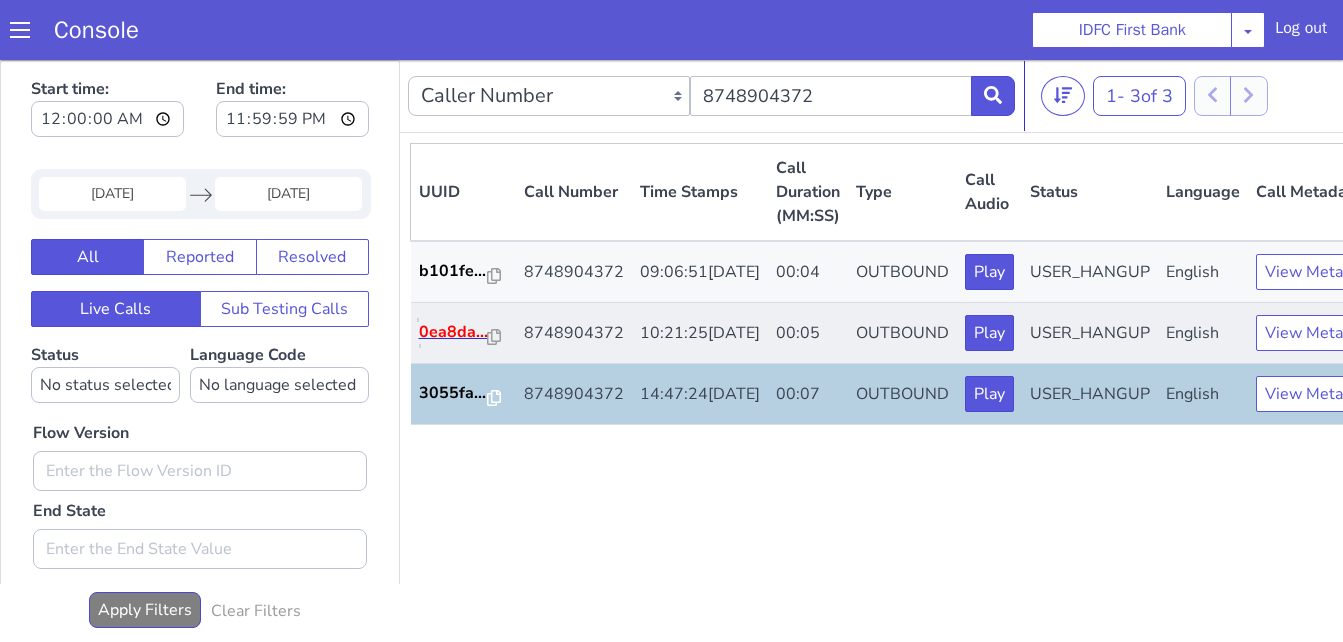 click on "0ea8da..." at bounding box center [453, 332] 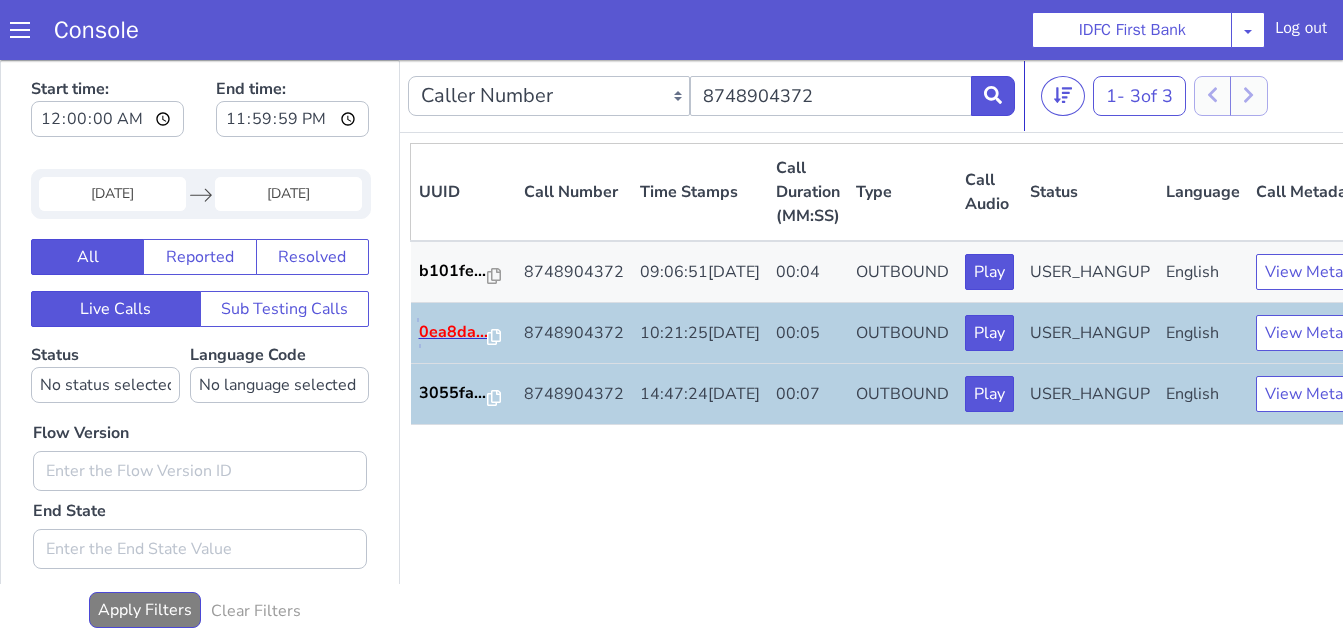 click on "0ea8da..." at bounding box center (453, 332) 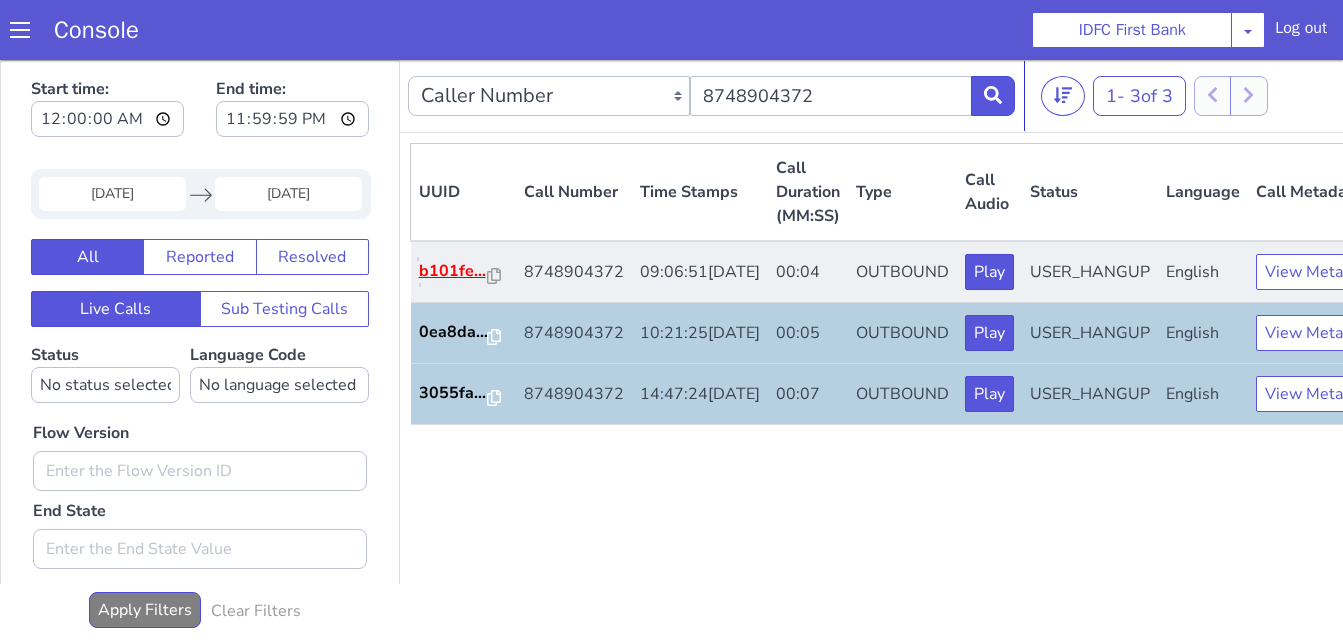 click on "b101fe..." at bounding box center (453, 271) 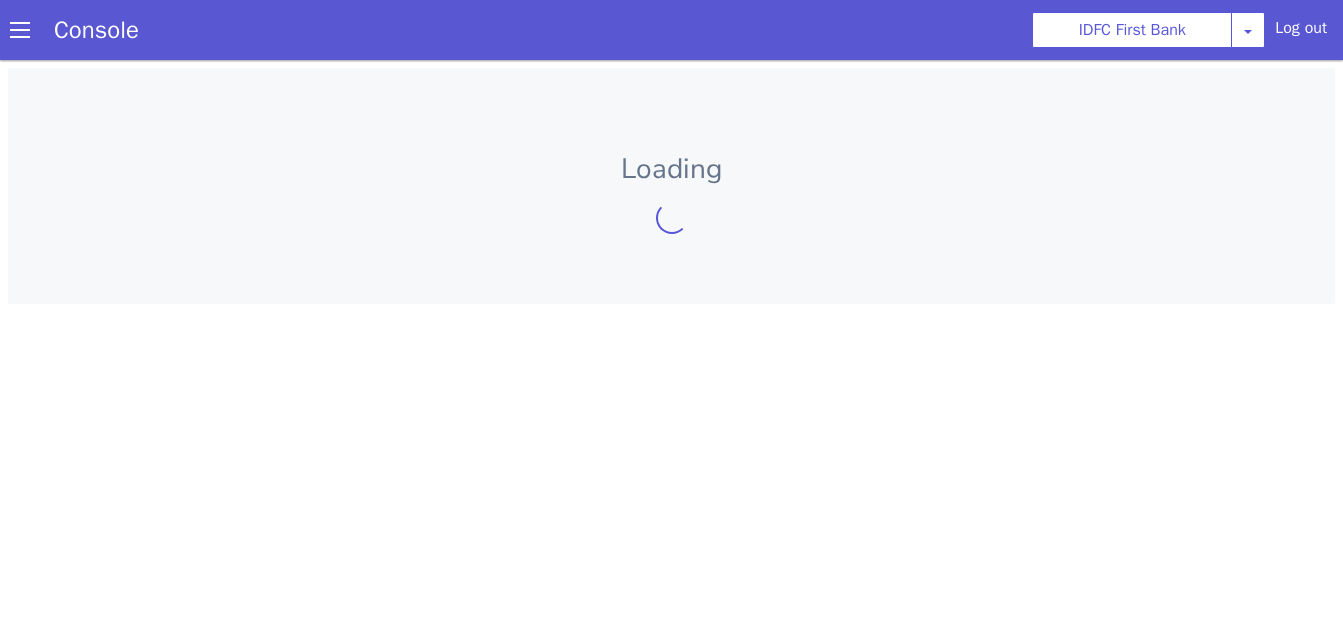 scroll, scrollTop: 0, scrollLeft: 0, axis: both 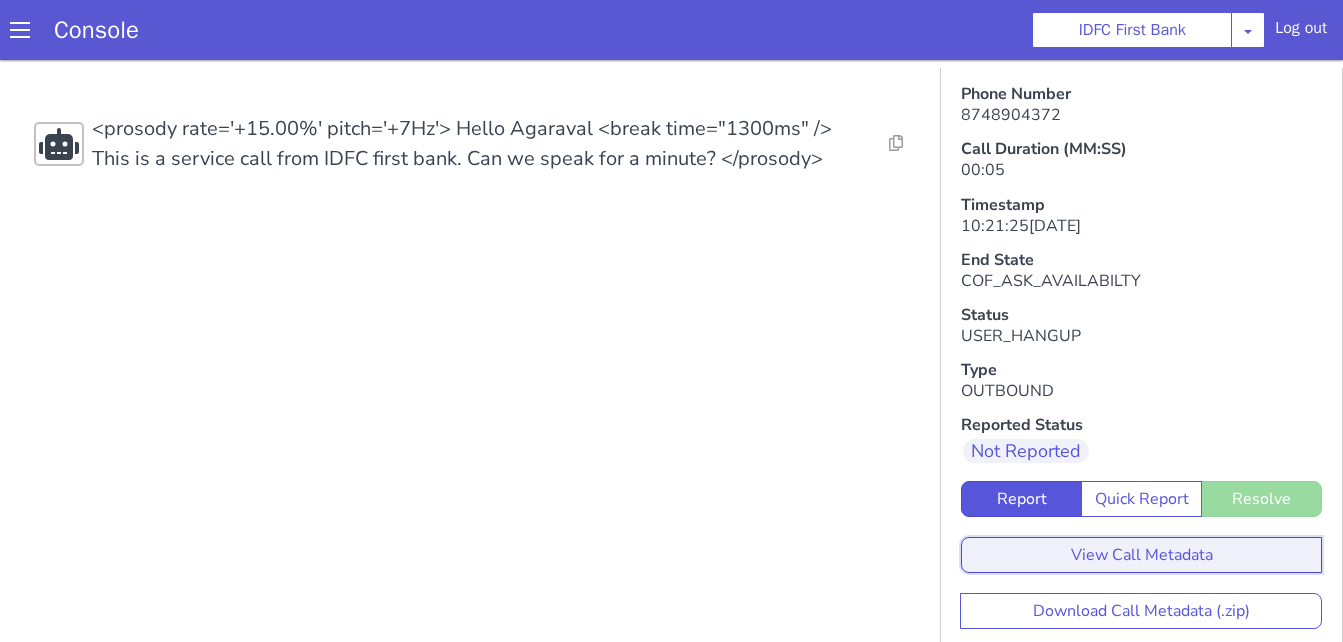 click on "View Call Metadata" at bounding box center [1141, 555] 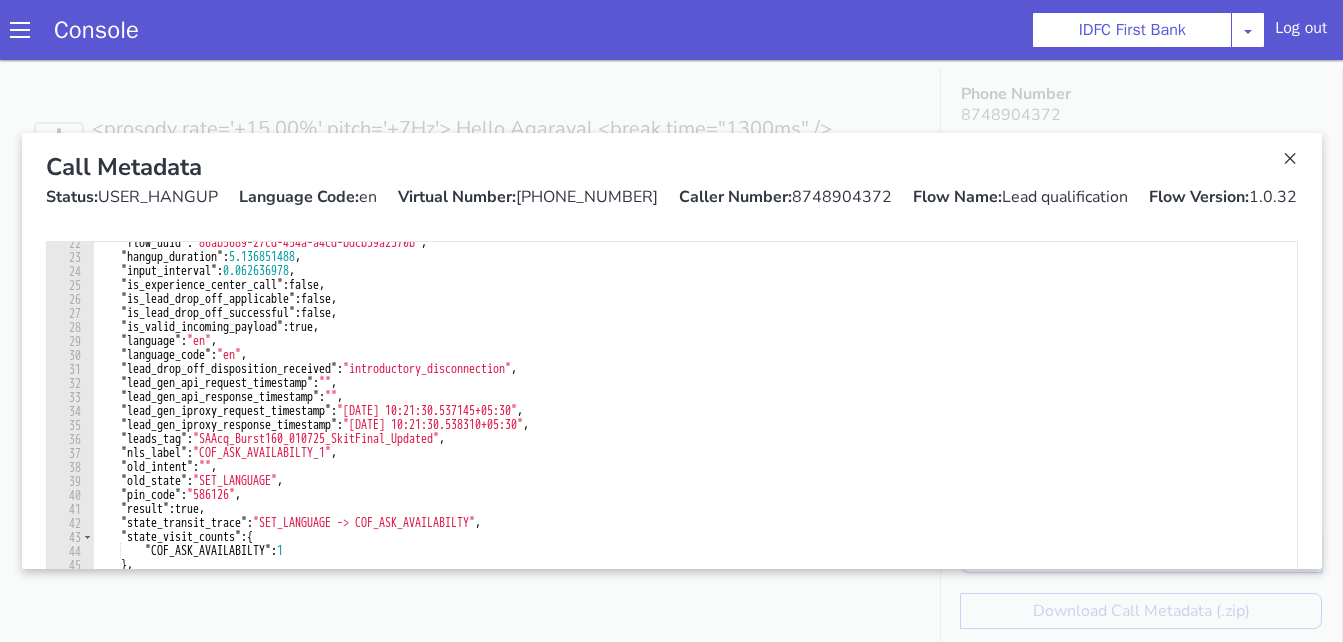 scroll, scrollTop: 314, scrollLeft: 0, axis: vertical 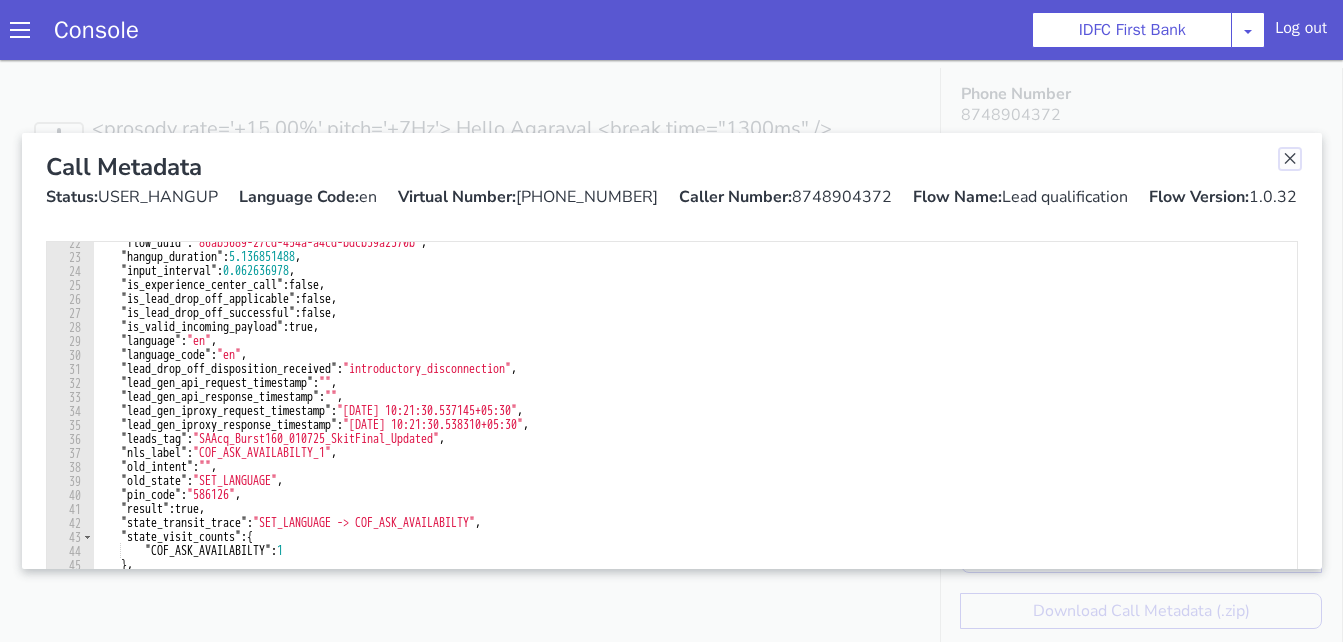 click at bounding box center (1290, 159) 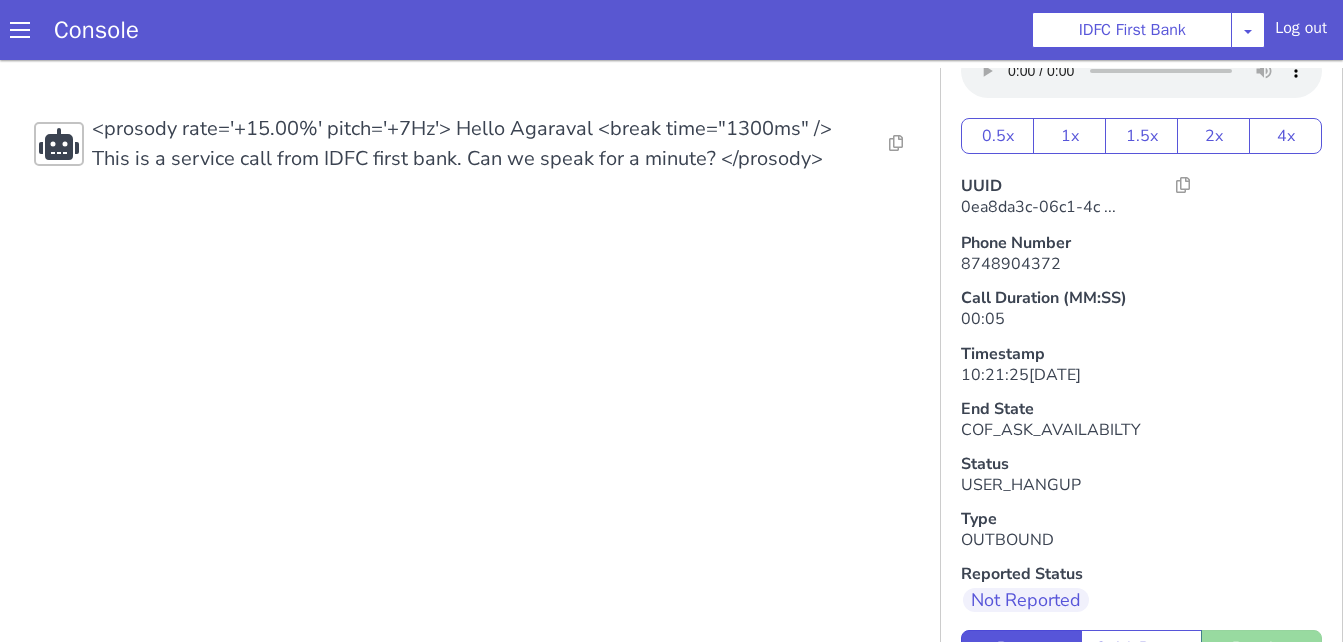 scroll, scrollTop: 83, scrollLeft: 0, axis: vertical 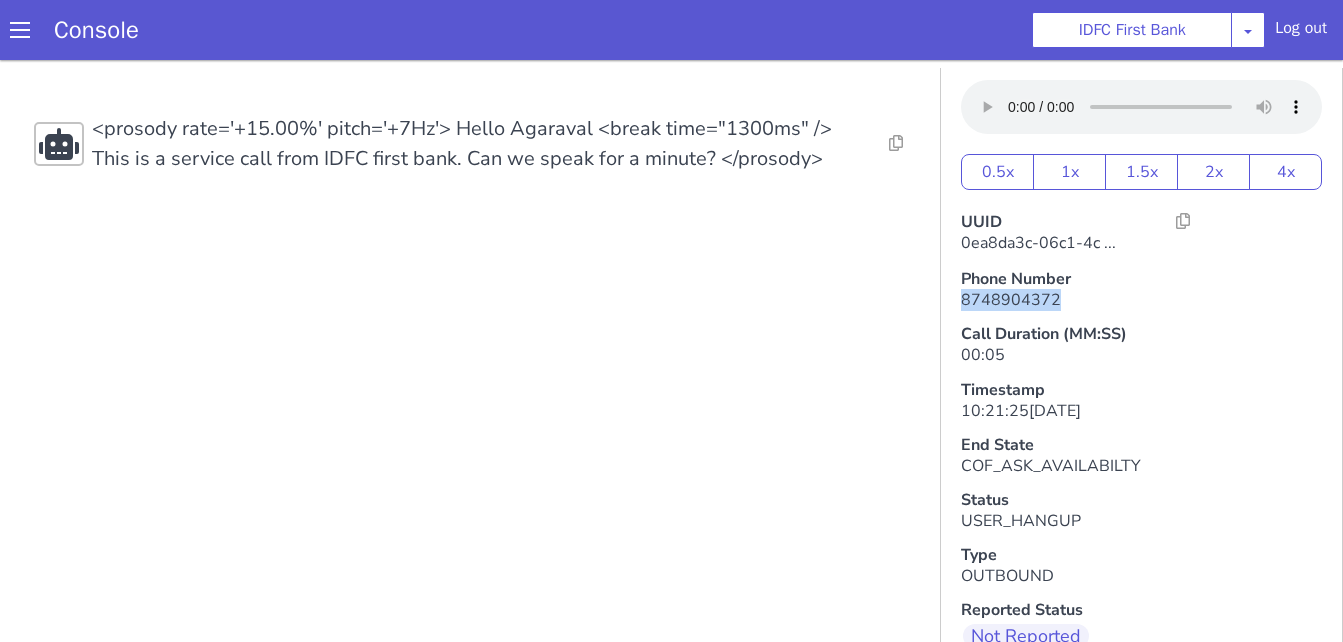 drag, startPoint x: 1049, startPoint y: 294, endPoint x: 941, endPoint y: 292, distance: 108.01852 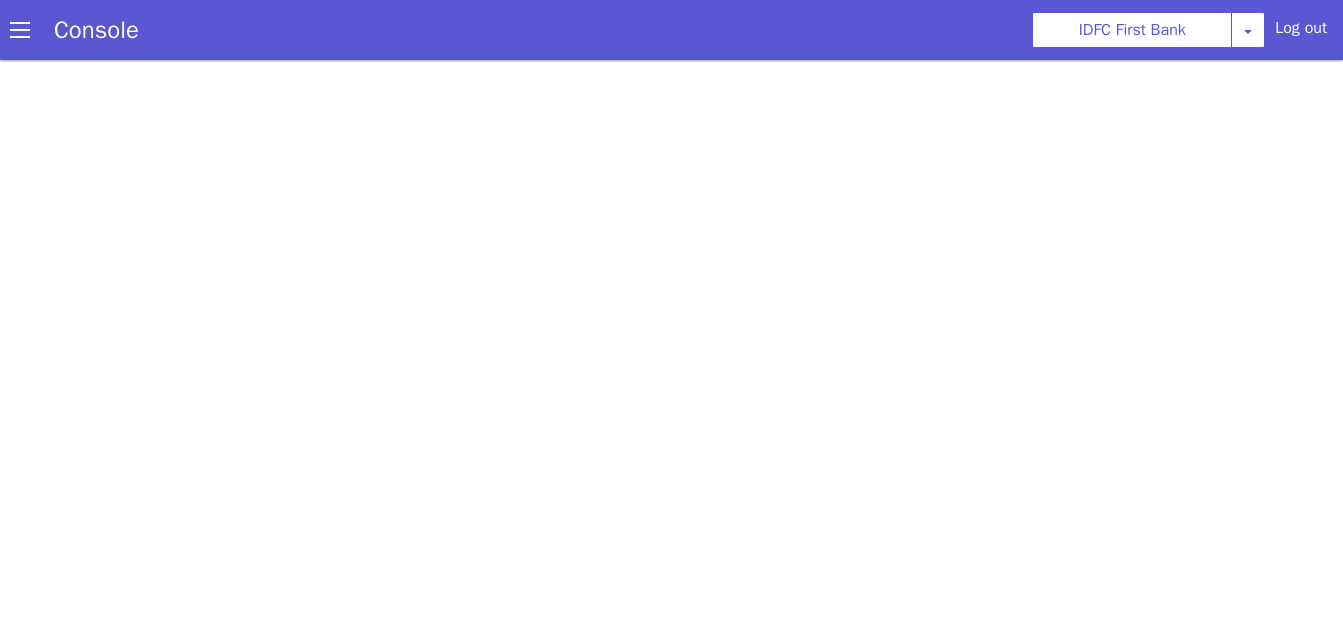 scroll, scrollTop: 0, scrollLeft: 0, axis: both 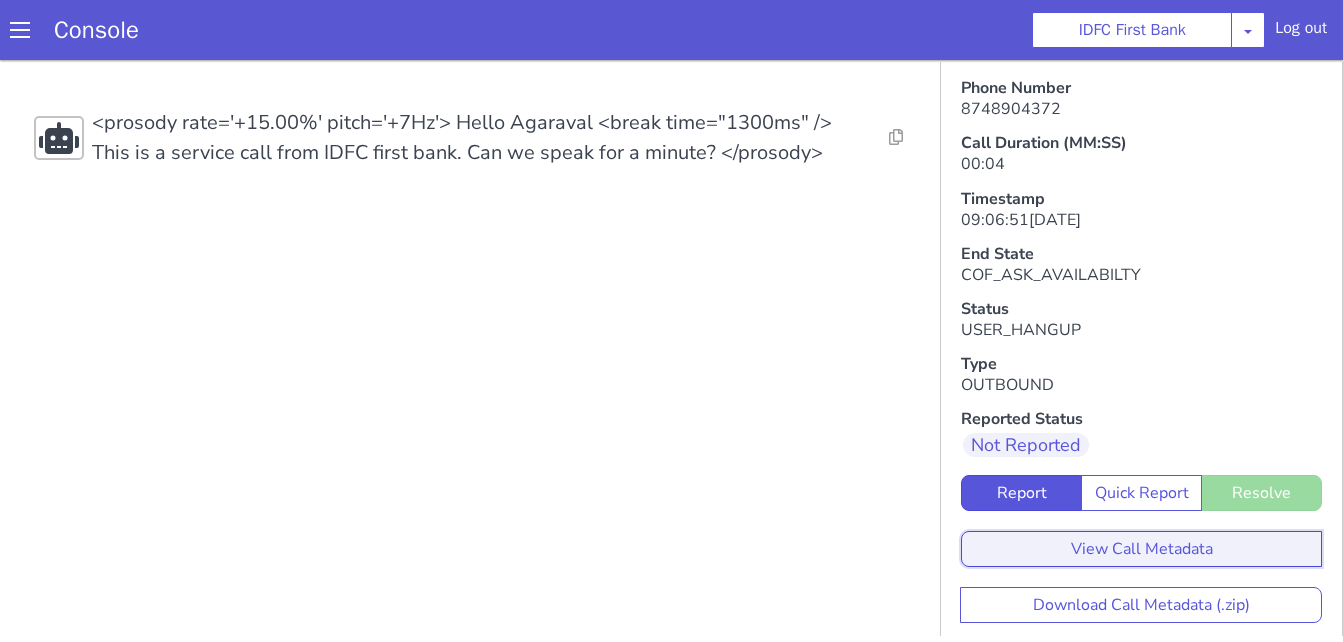 click on "View Call Metadata" at bounding box center [1141, 549] 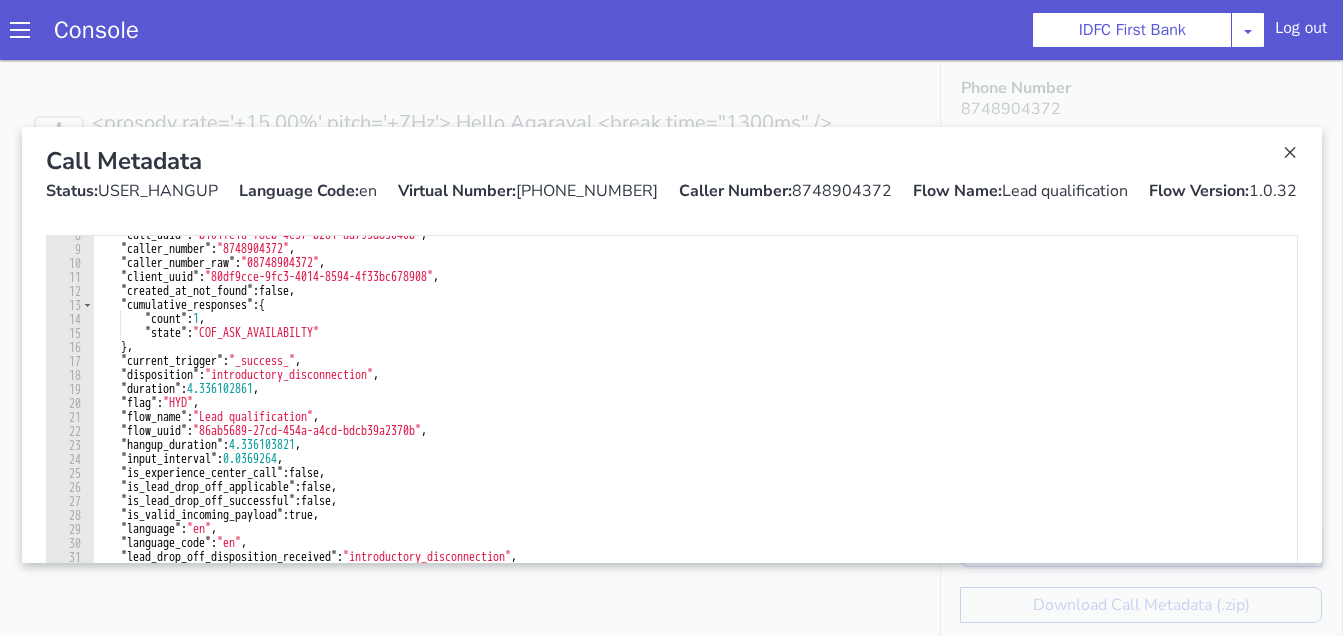 scroll, scrollTop: 120, scrollLeft: 0, axis: vertical 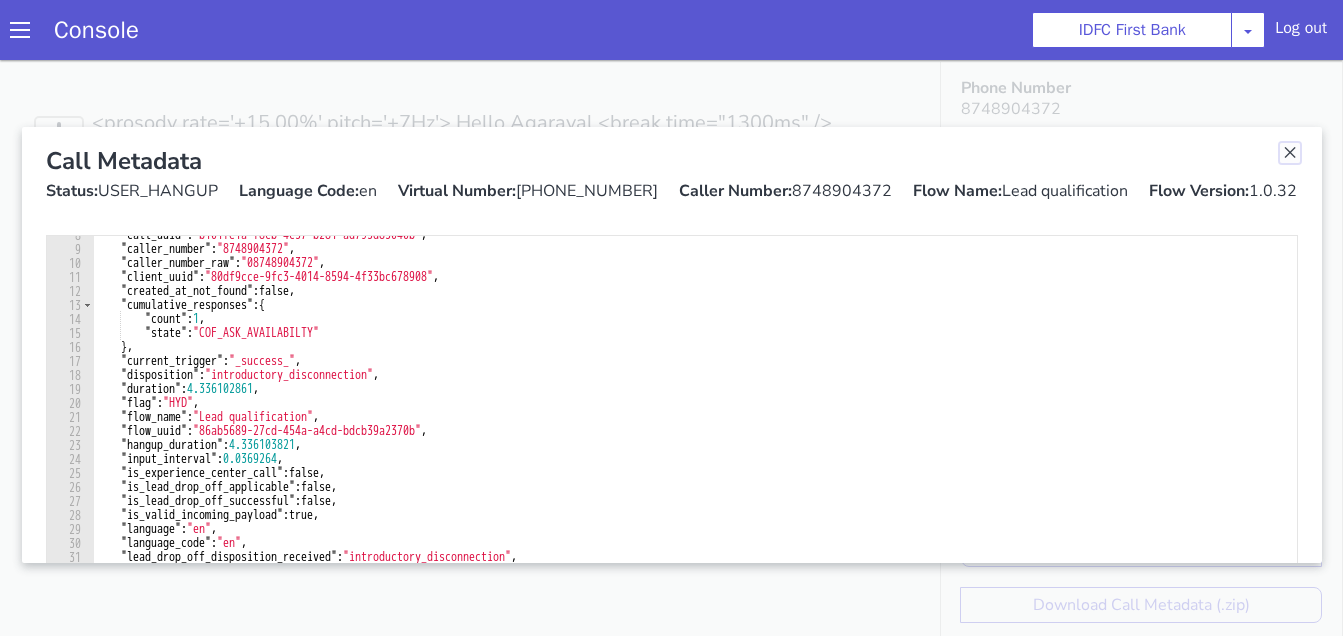 click at bounding box center (1290, 153) 